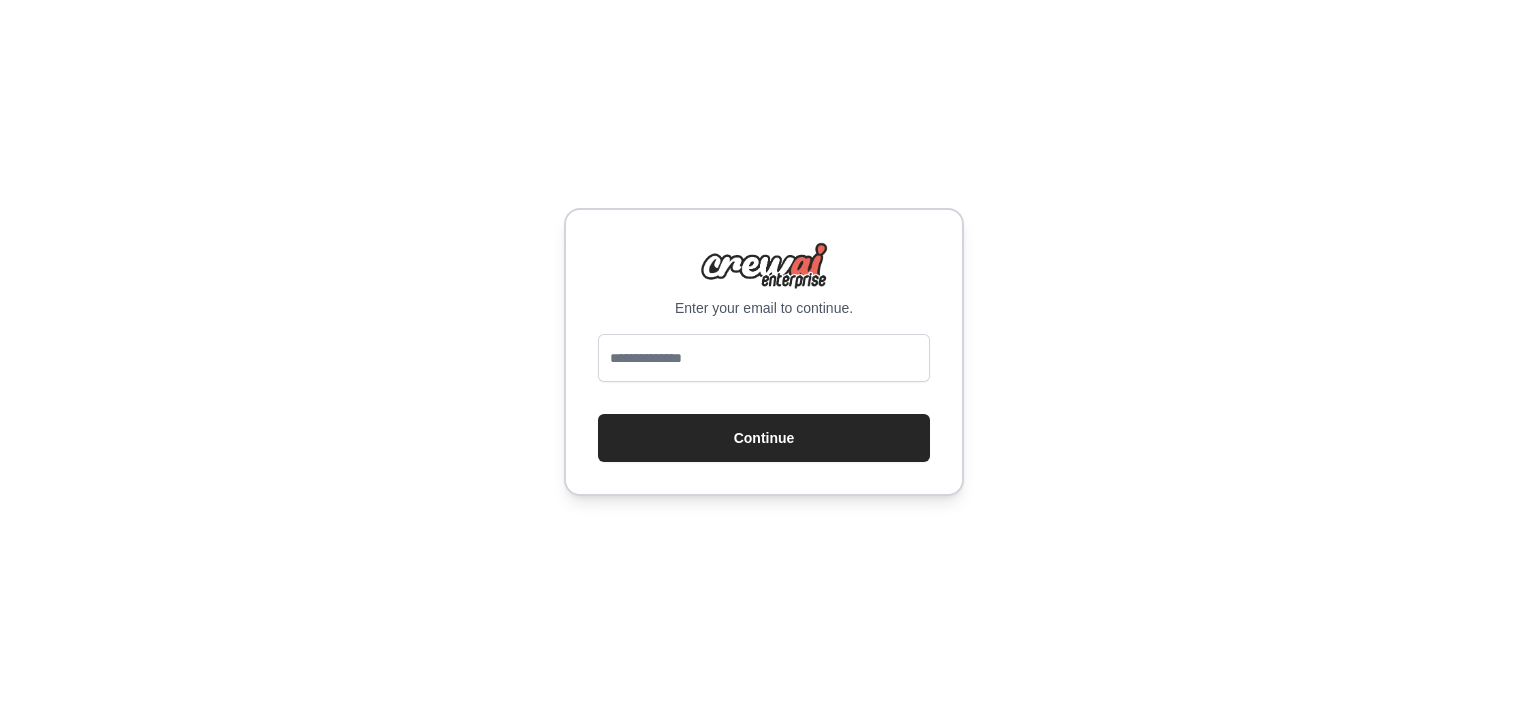 scroll, scrollTop: 0, scrollLeft: 0, axis: both 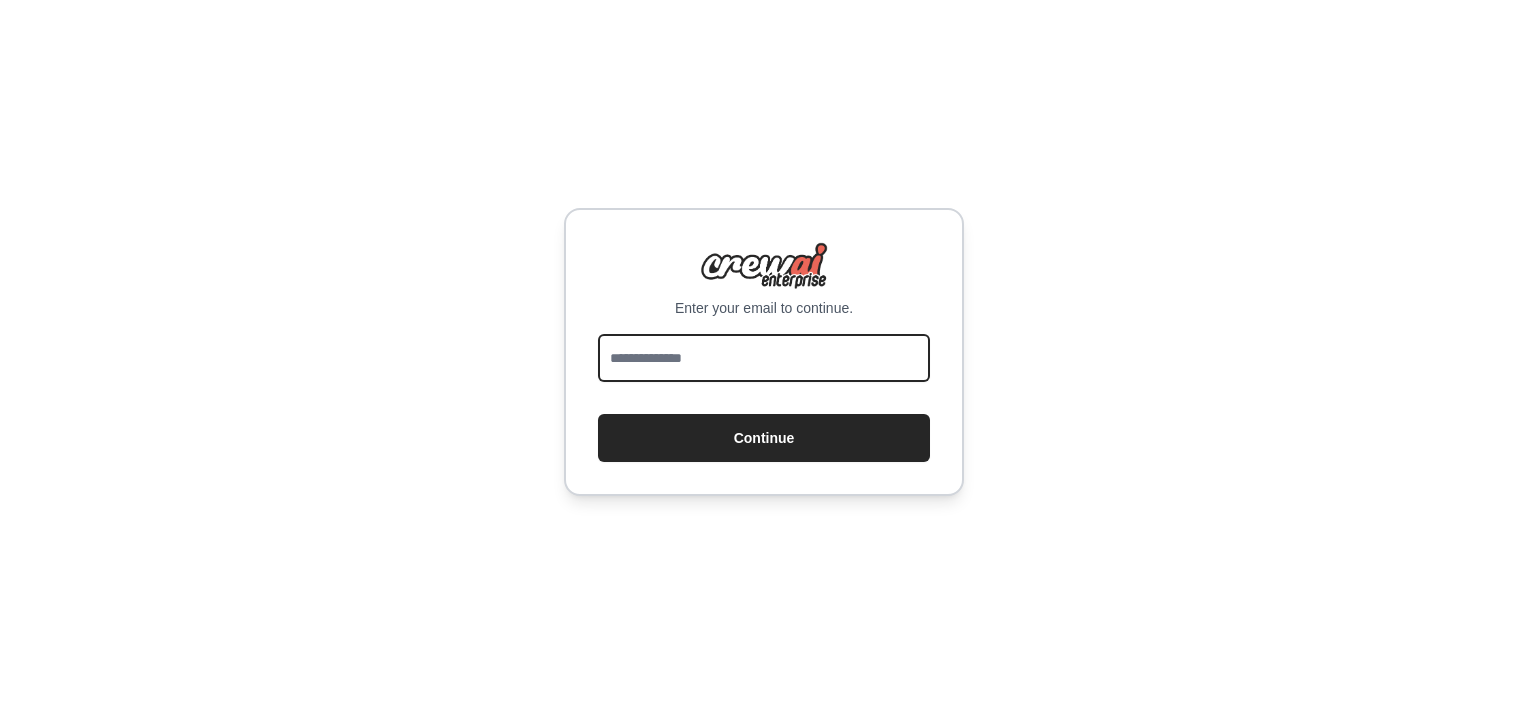 drag, startPoint x: 0, startPoint y: 0, endPoint x: 855, endPoint y: 360, distance: 927.6988 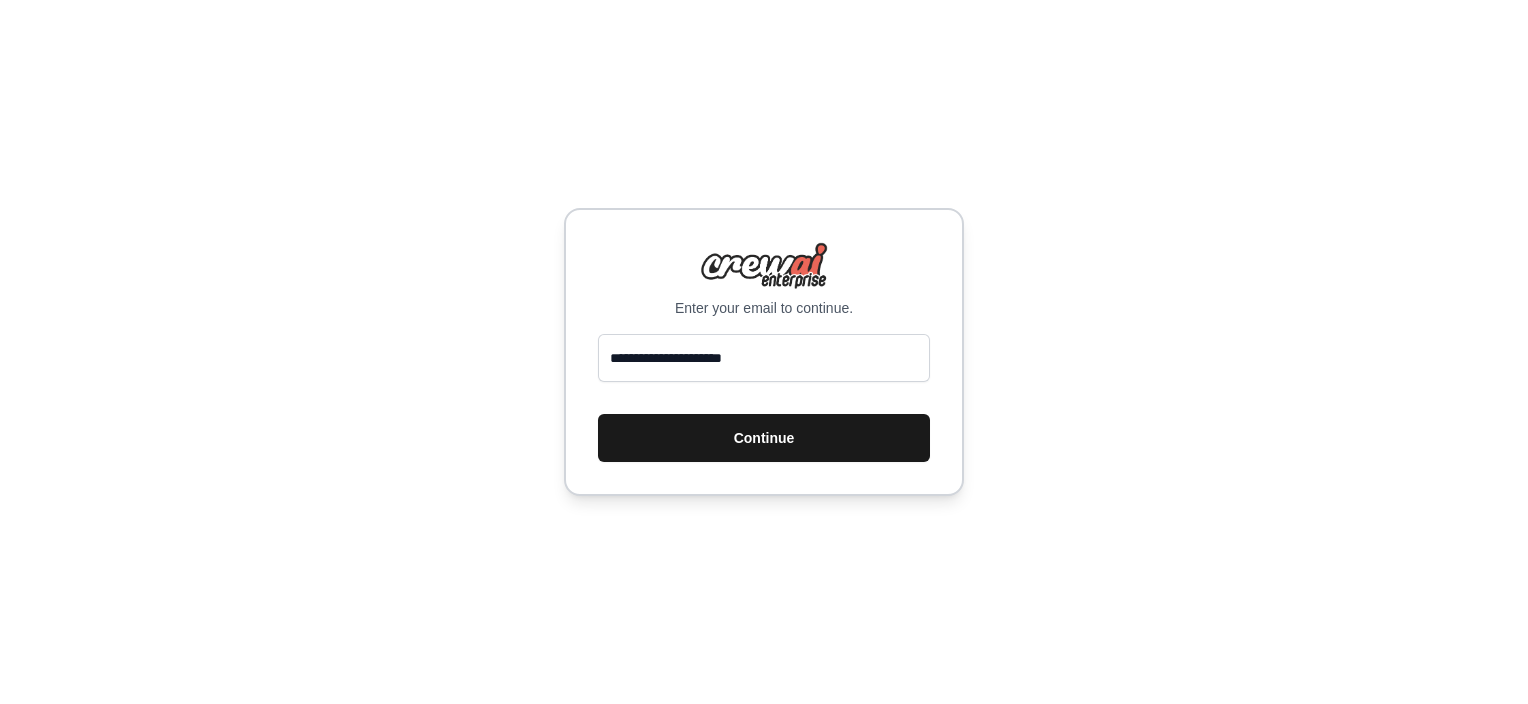 click on "Continue" at bounding box center (764, 438) 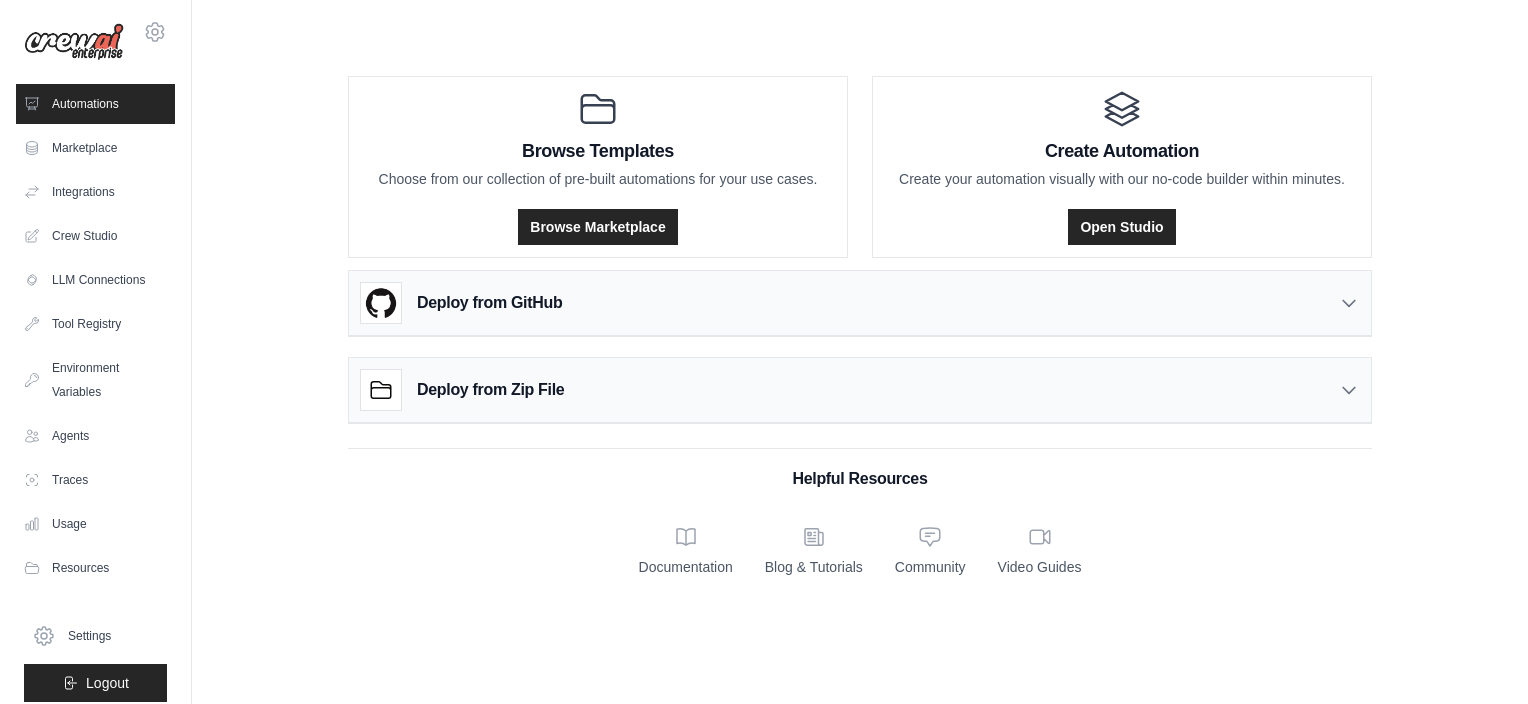 scroll, scrollTop: 0, scrollLeft: 0, axis: both 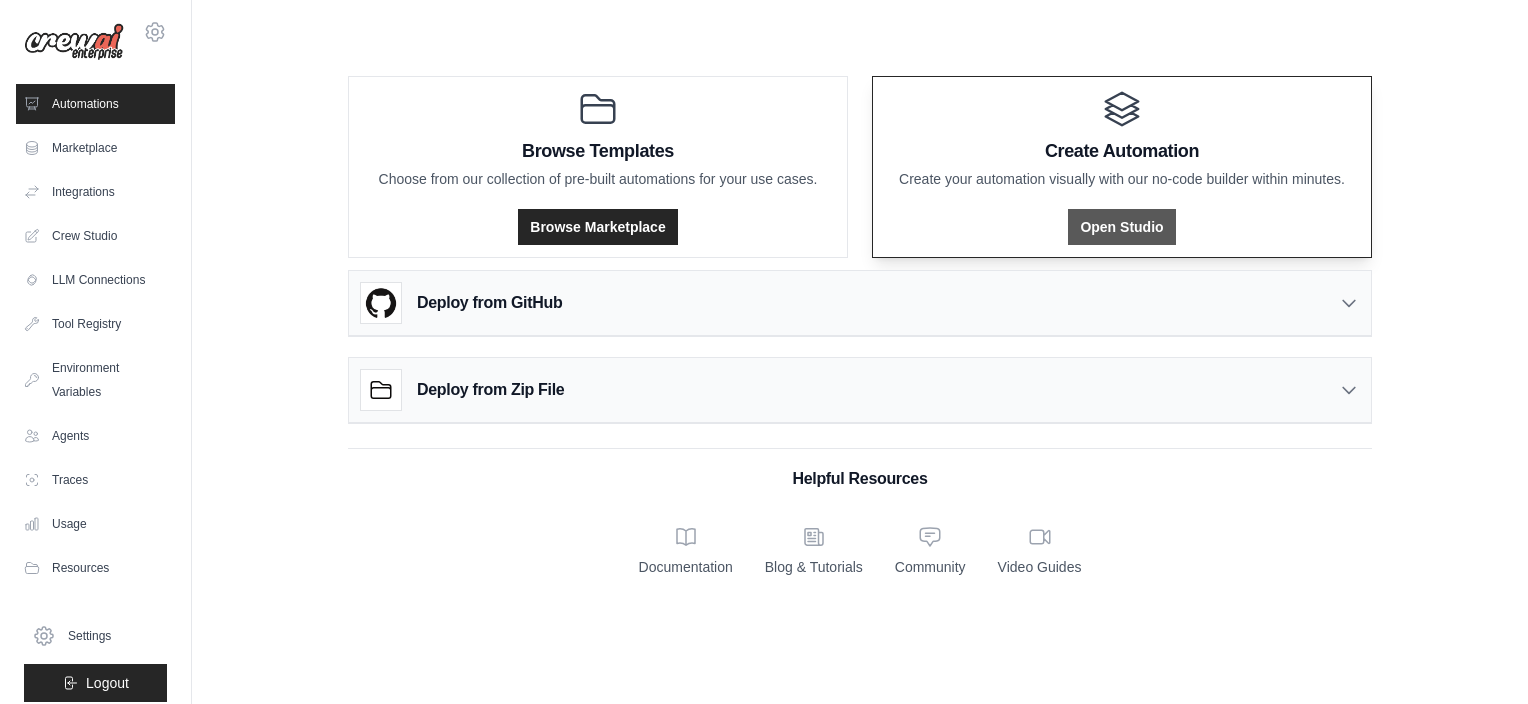 click on "Open Studio" at bounding box center (1121, 227) 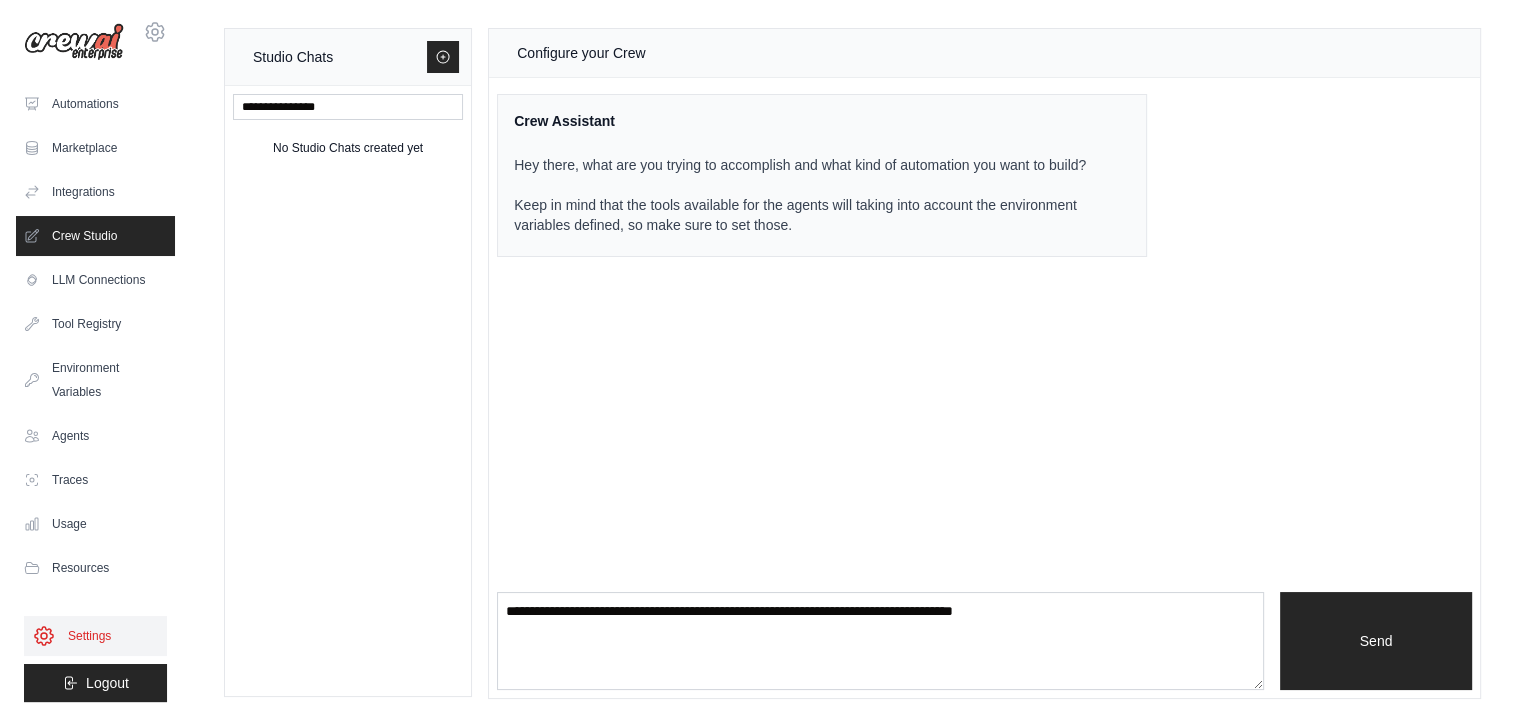 click on "Settings" at bounding box center [95, 636] 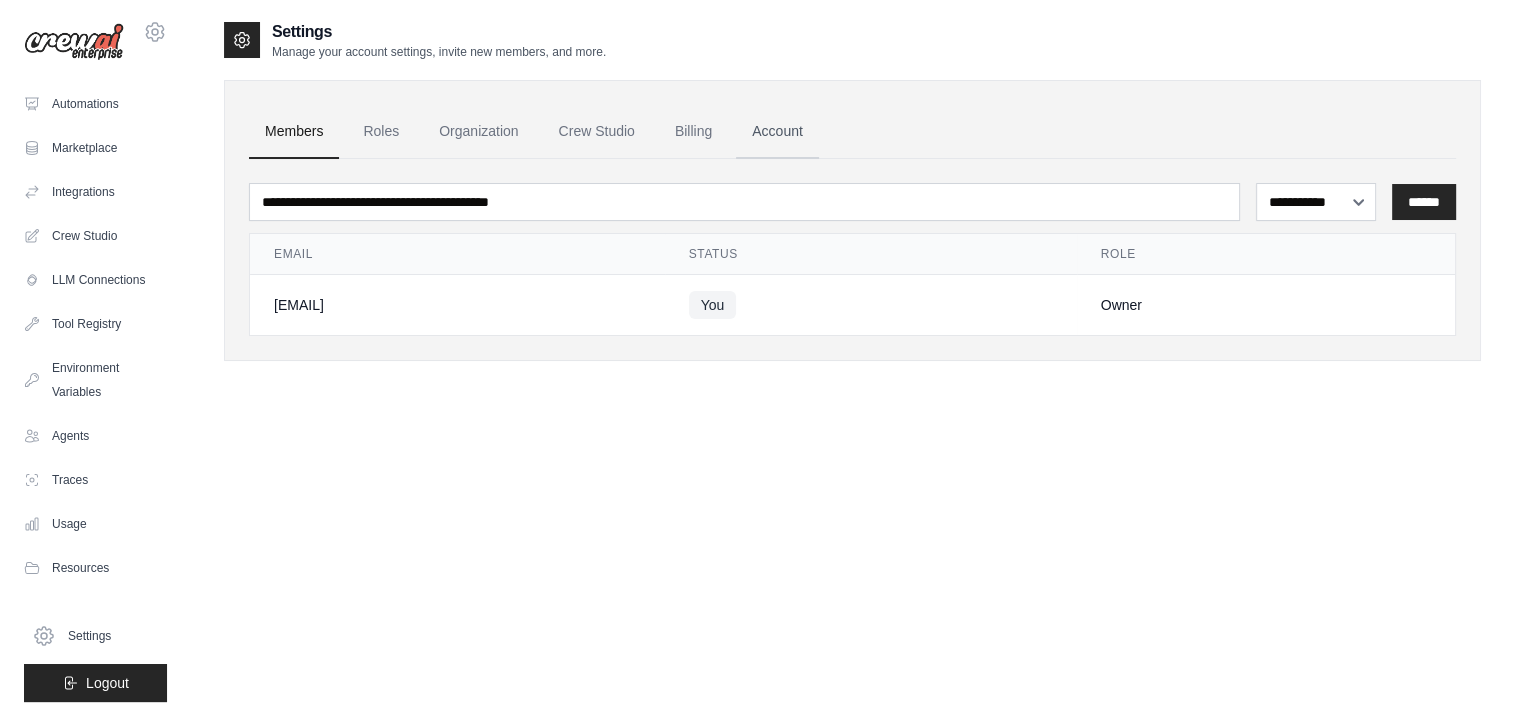 click on "Account" at bounding box center [777, 132] 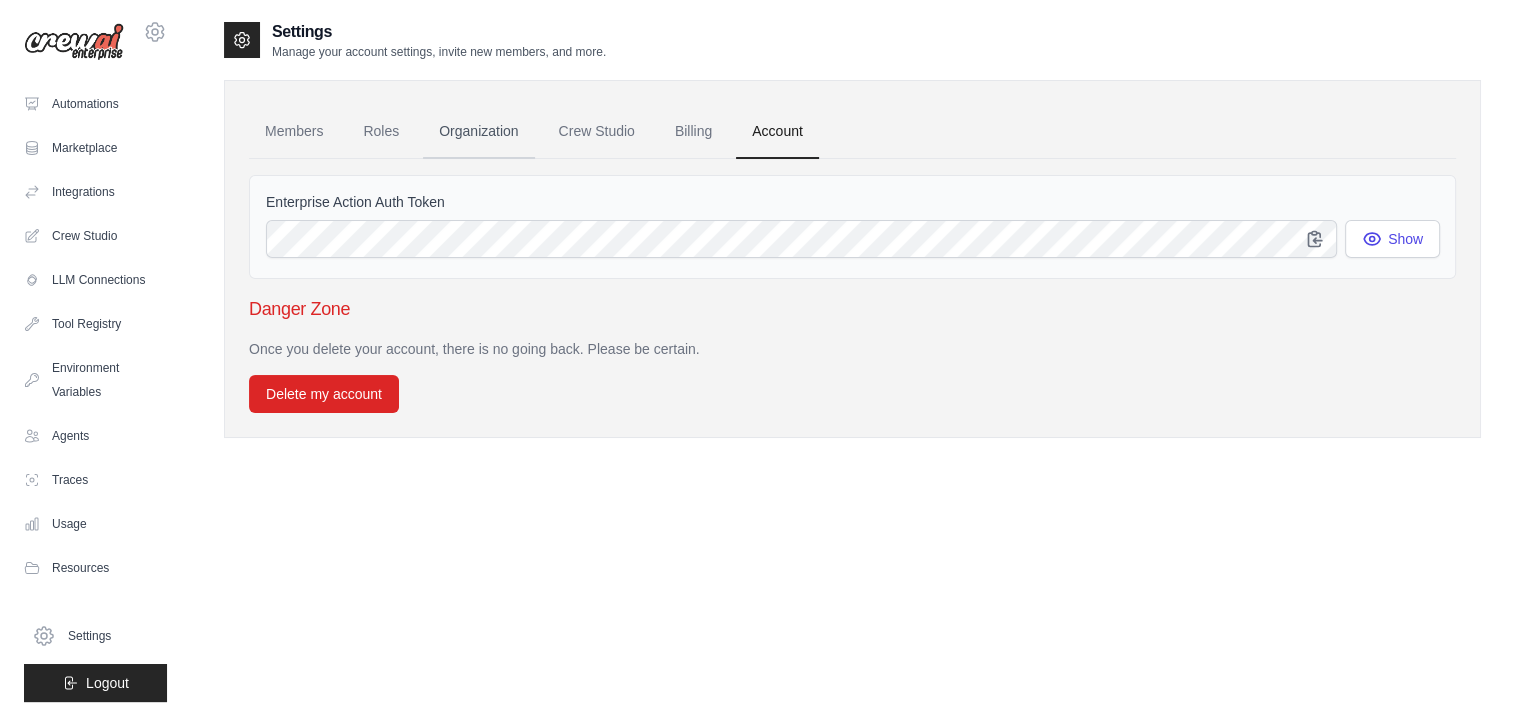 click on "Organization" at bounding box center [478, 132] 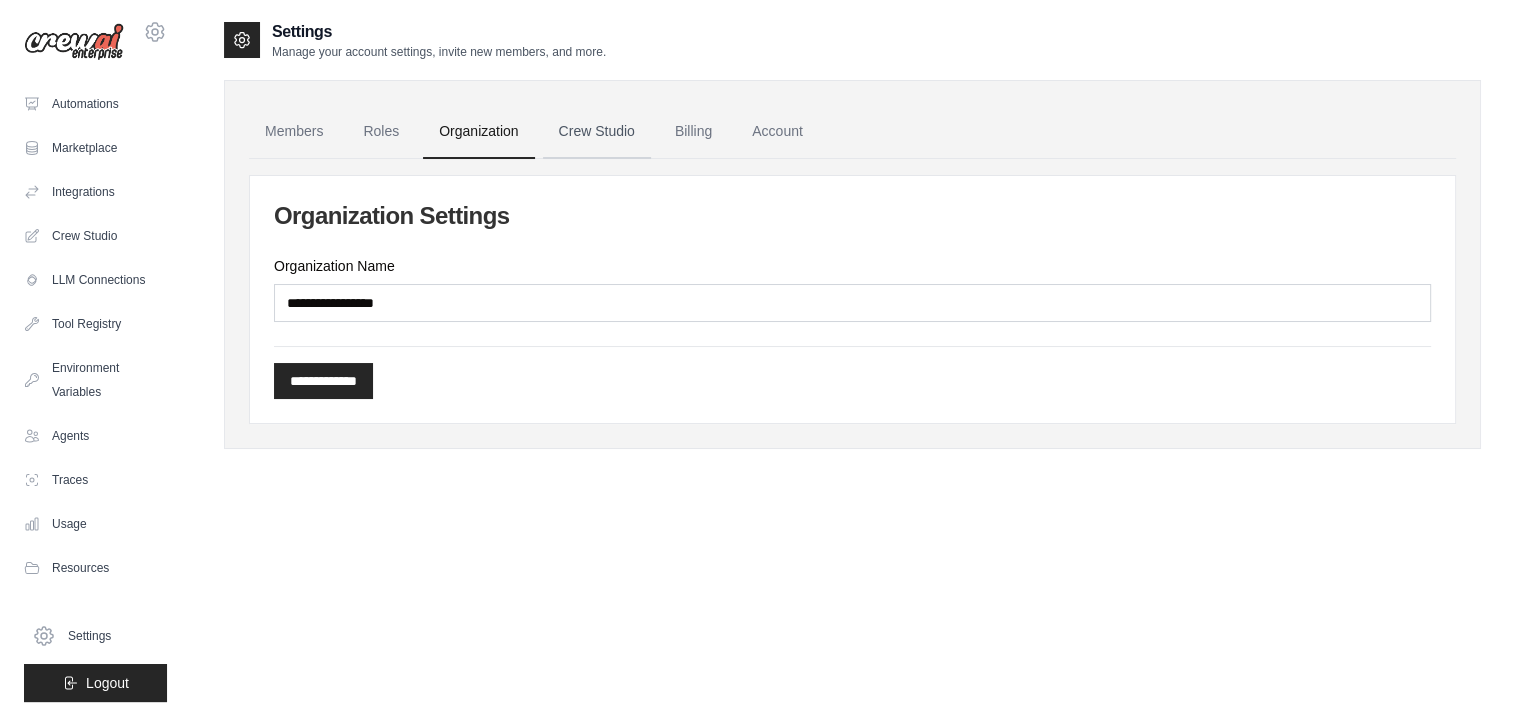 click on "Crew Studio" at bounding box center [597, 132] 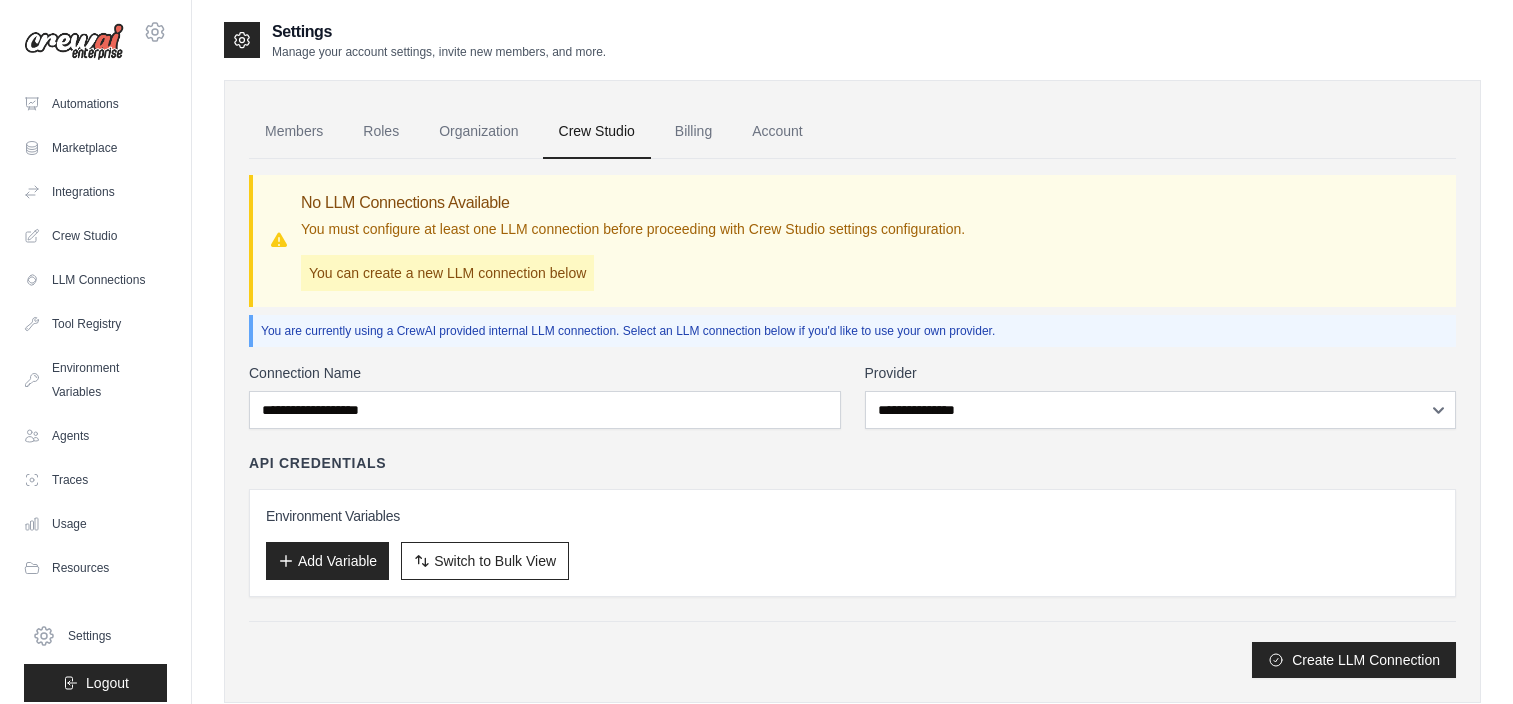 scroll, scrollTop: 0, scrollLeft: 0, axis: both 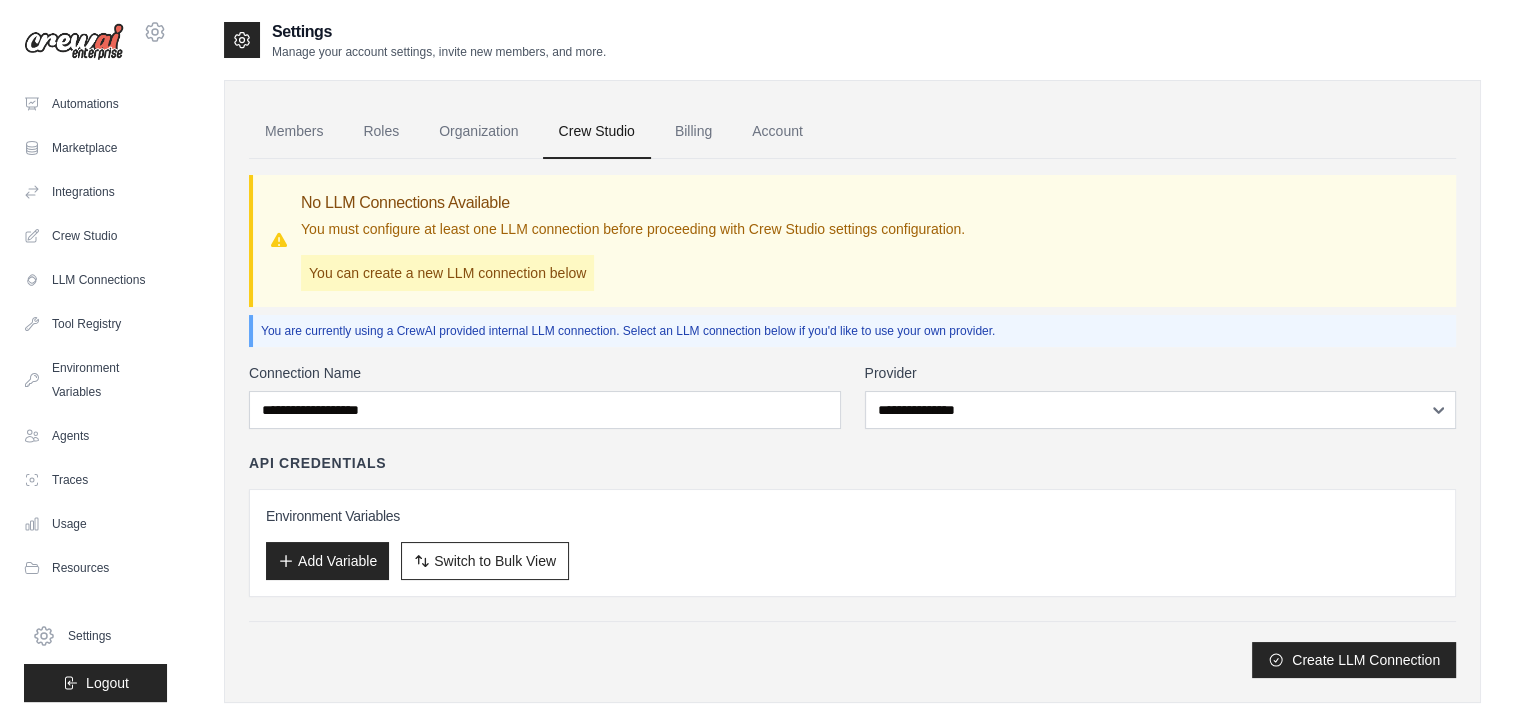 click on "Billing" at bounding box center [693, 132] 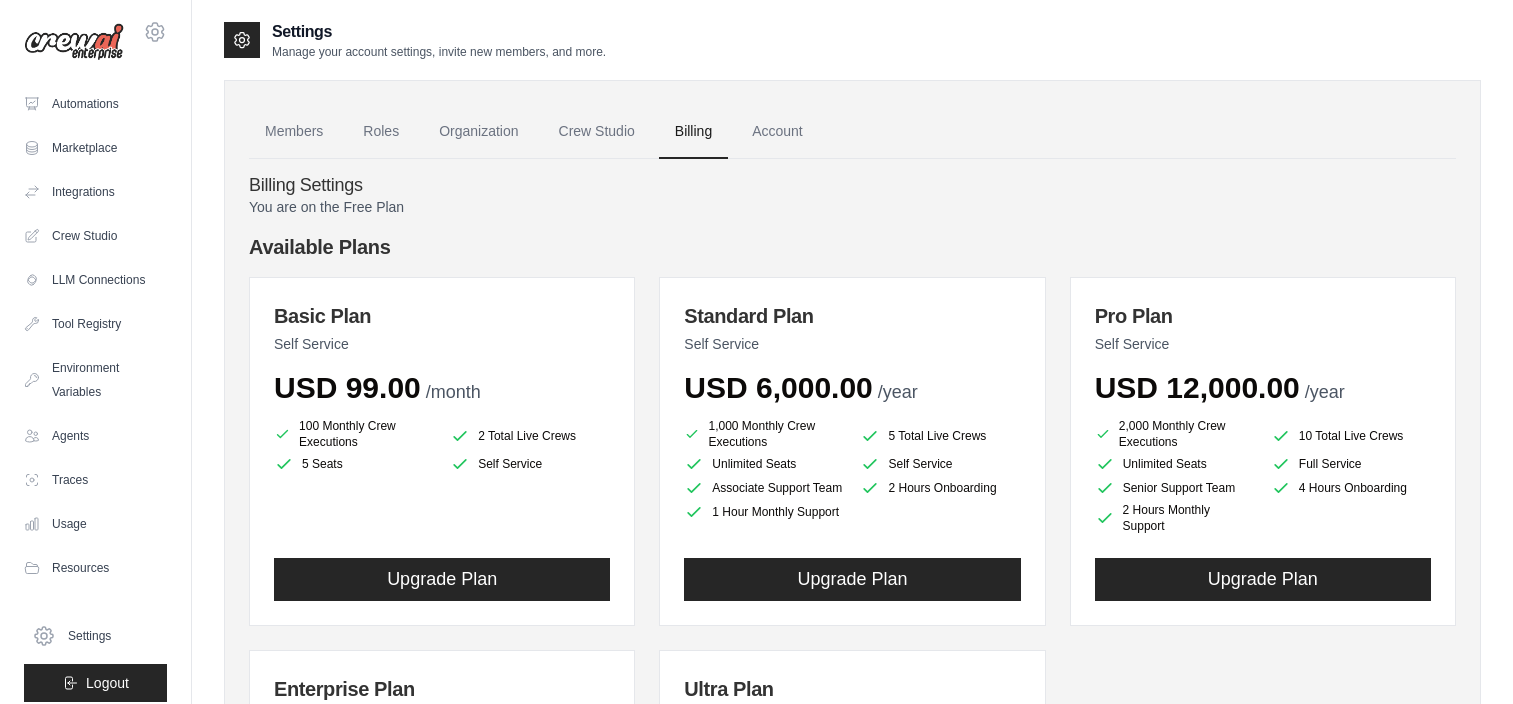 scroll, scrollTop: 0, scrollLeft: 0, axis: both 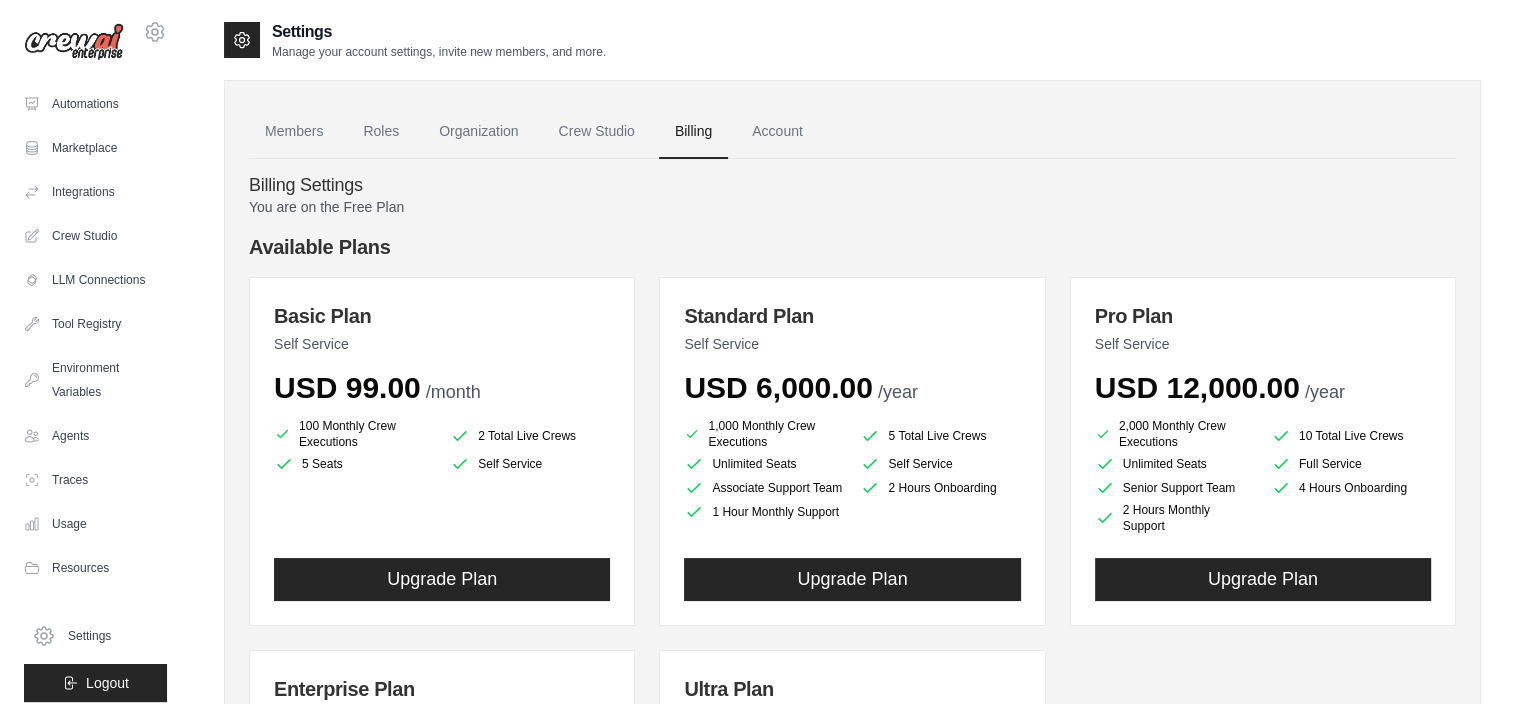 click on "Roles" at bounding box center [381, 132] 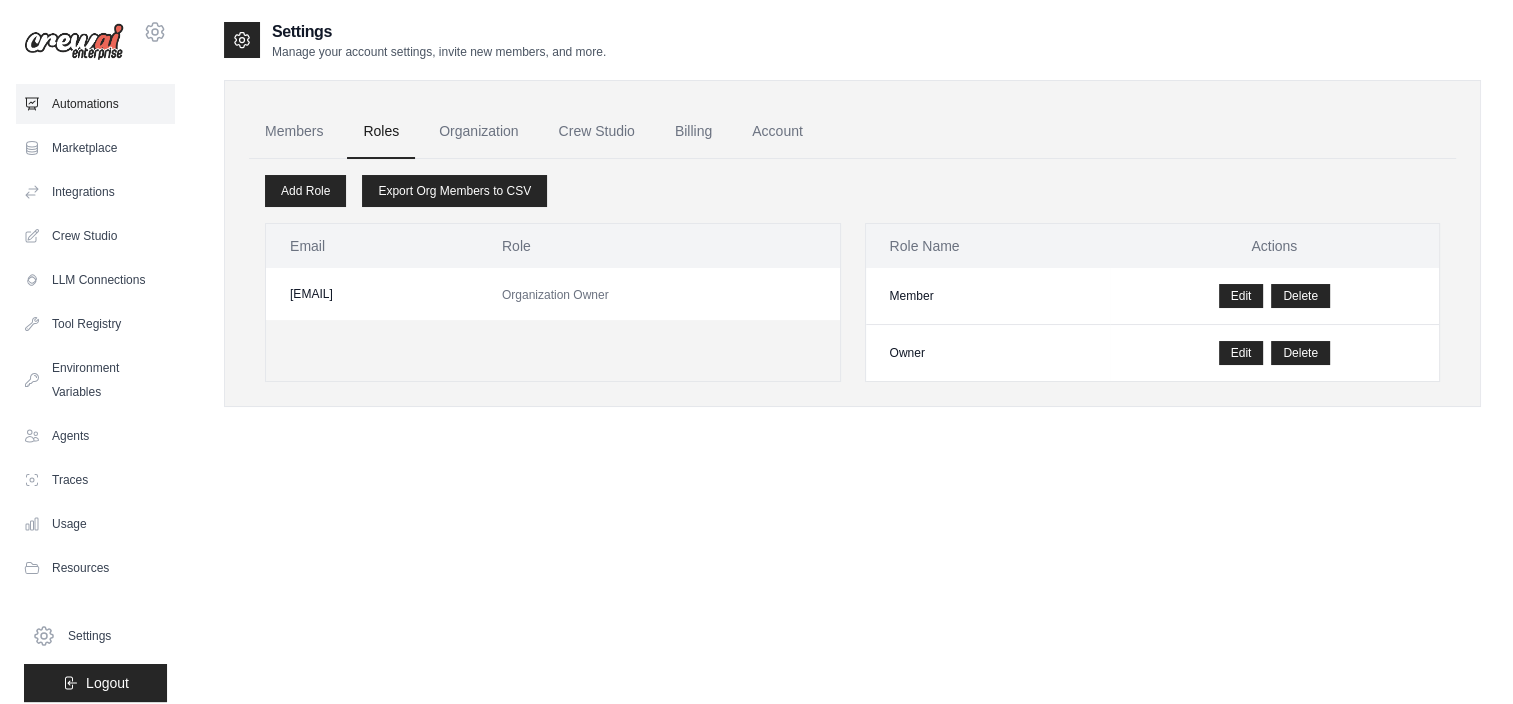 click on "Automations" at bounding box center [95, 104] 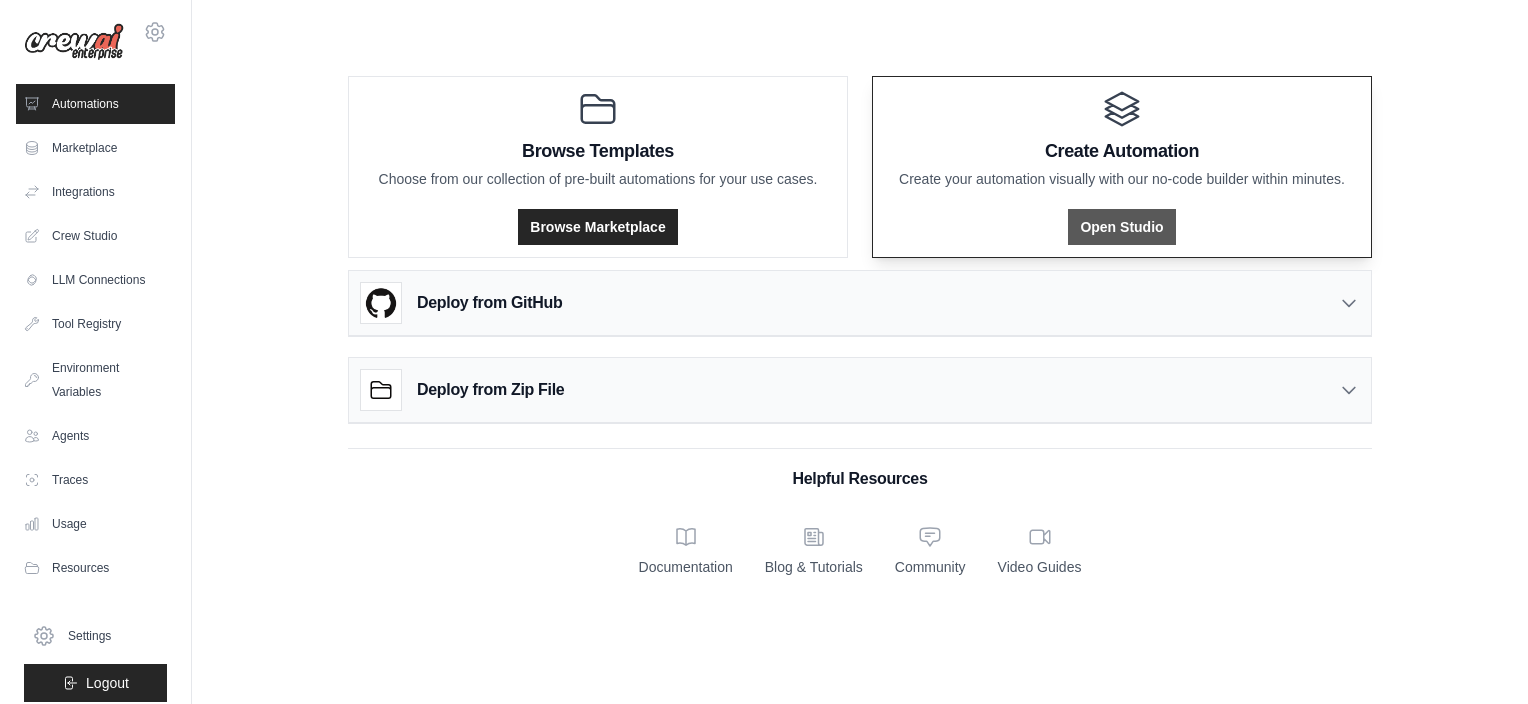click on "Open Studio" at bounding box center (1121, 227) 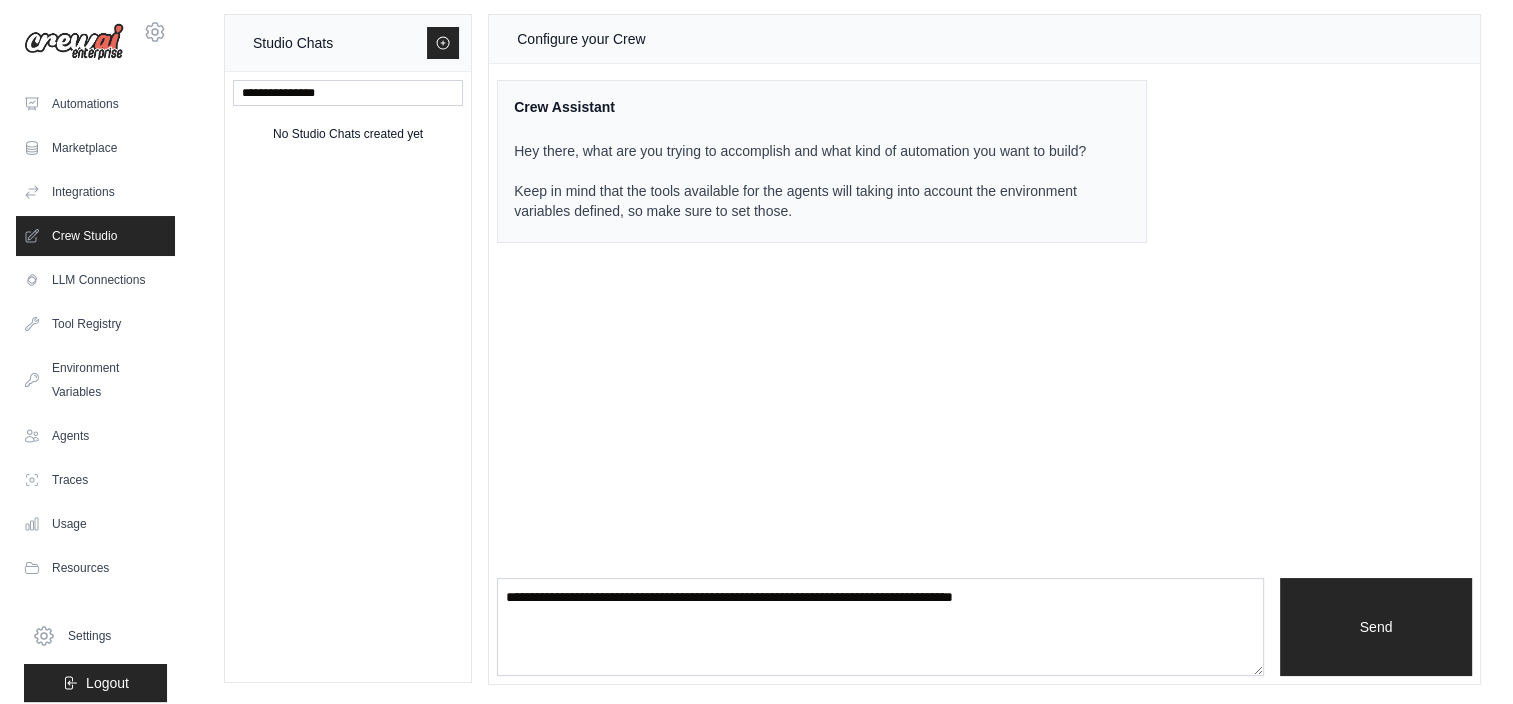 scroll, scrollTop: 0, scrollLeft: 0, axis: both 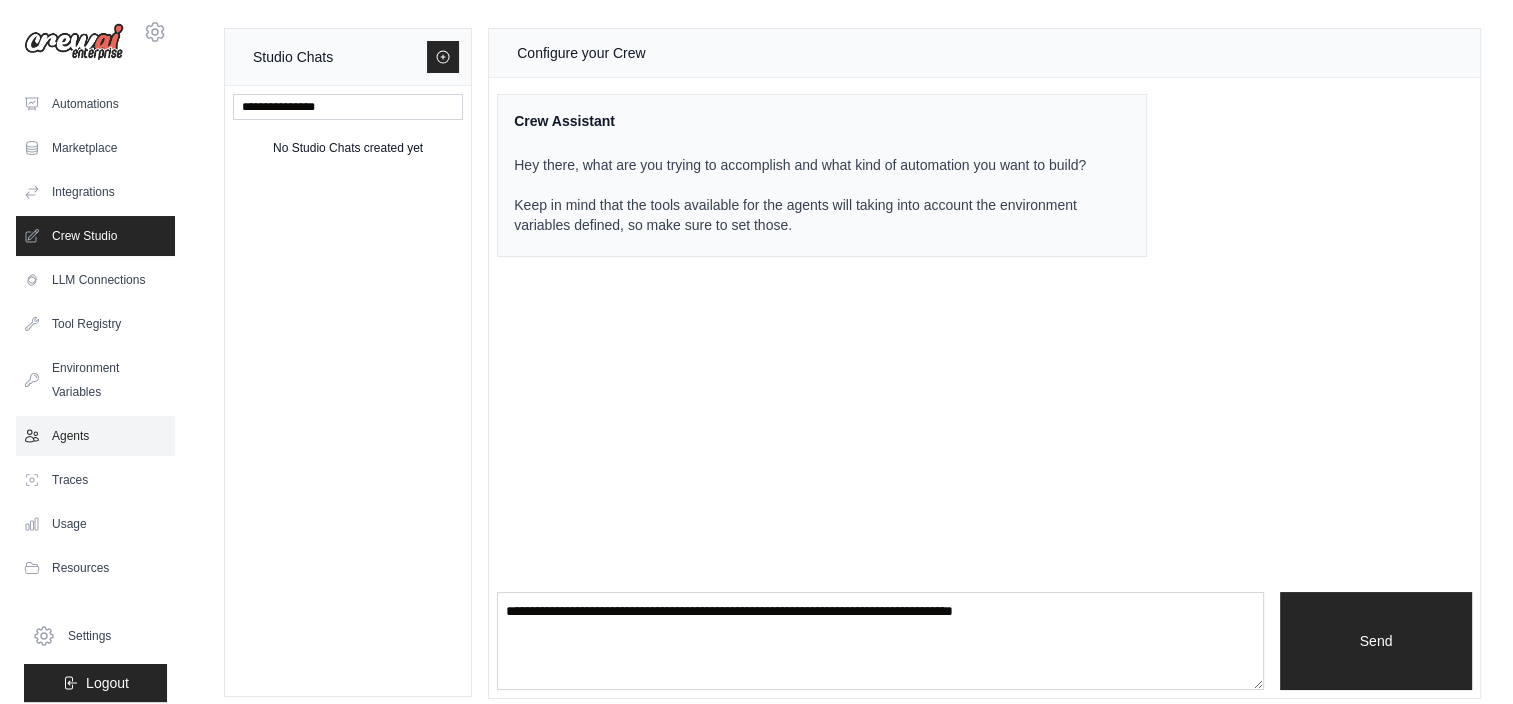 click on "Agents" at bounding box center [95, 436] 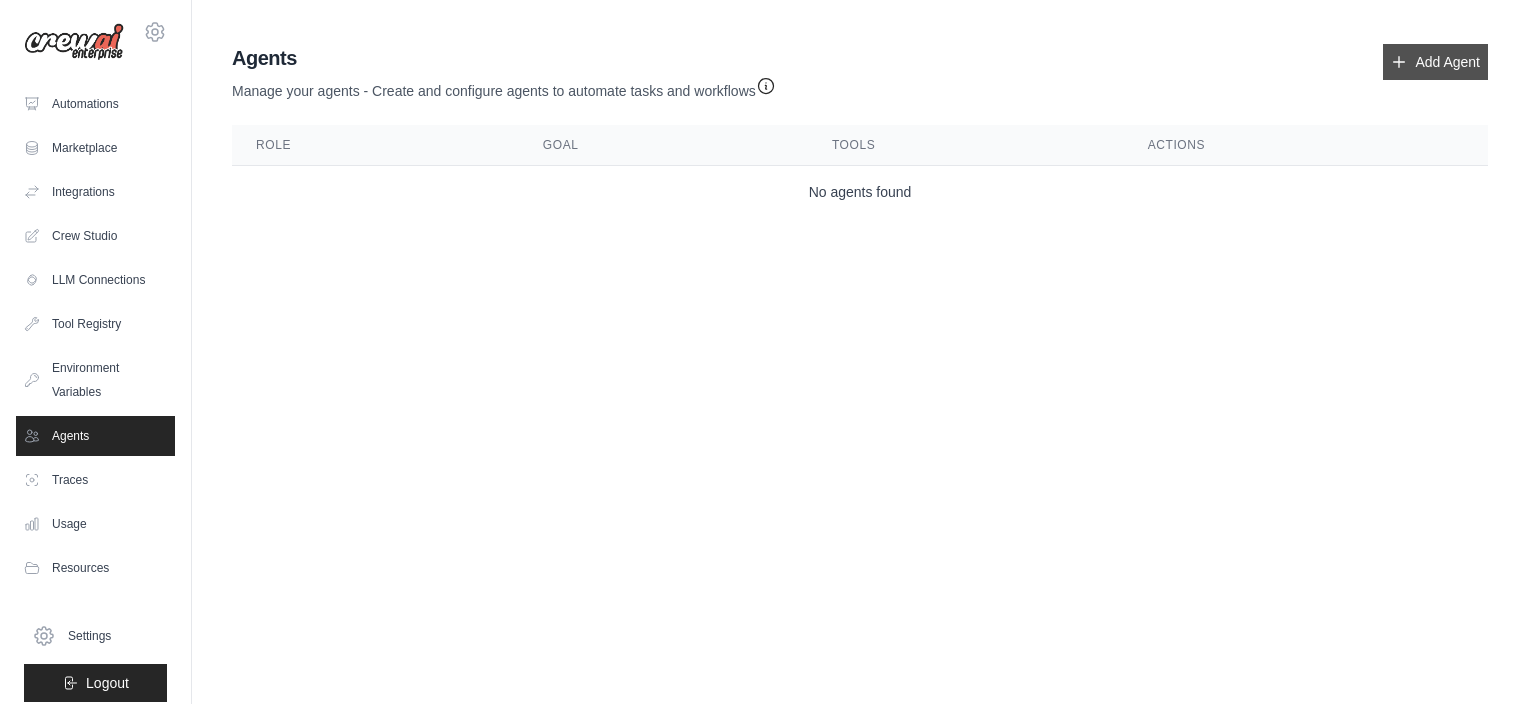 click on "Add Agent" at bounding box center [1435, 62] 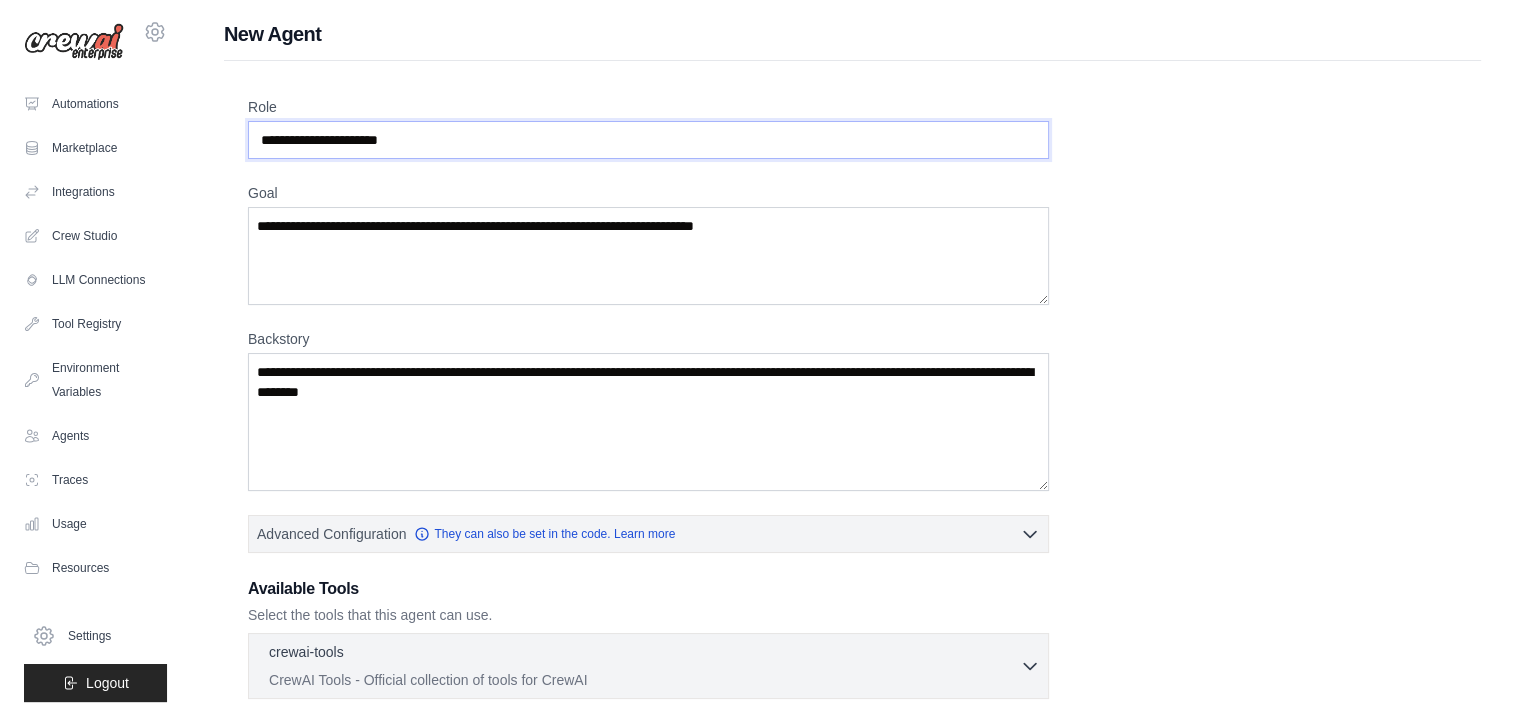 click on "Role" at bounding box center (648, 140) 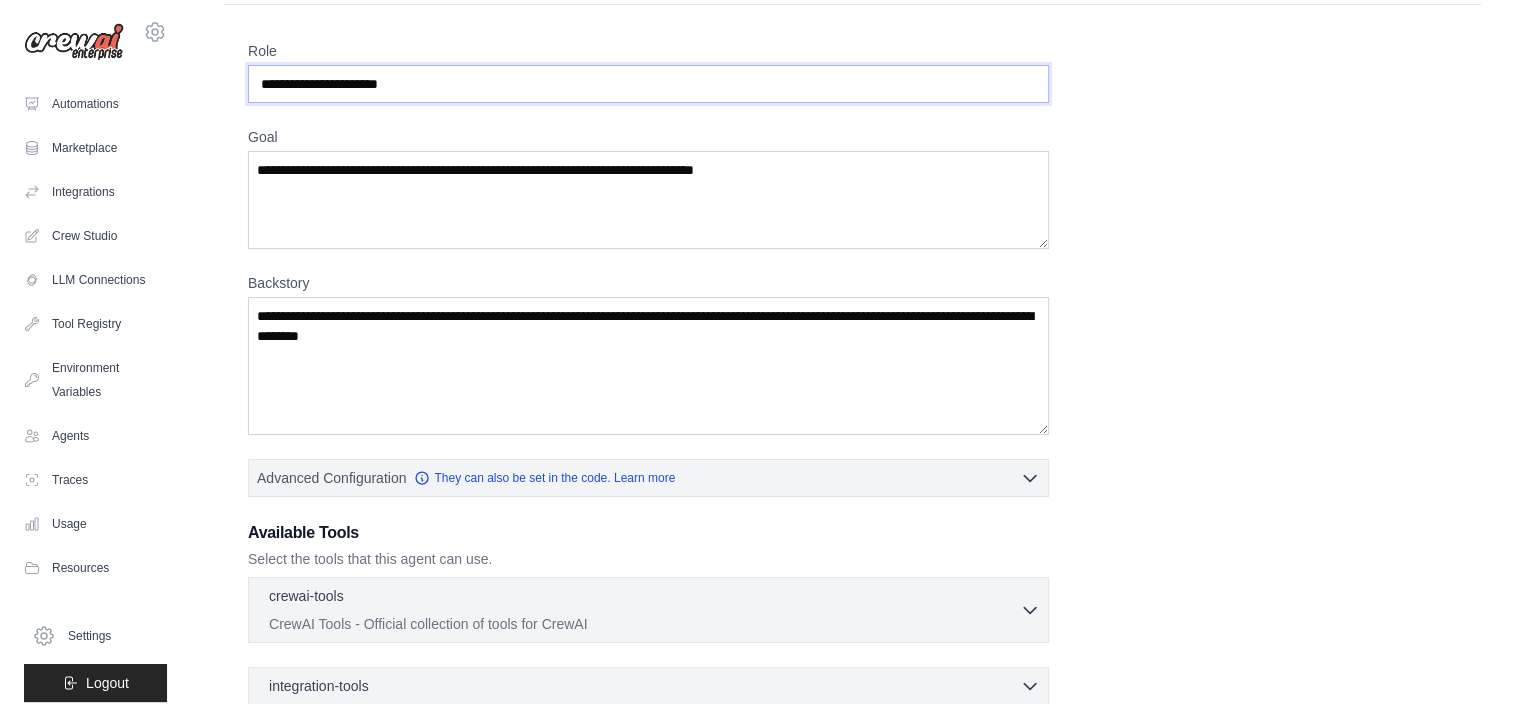 scroll, scrollTop: 0, scrollLeft: 0, axis: both 